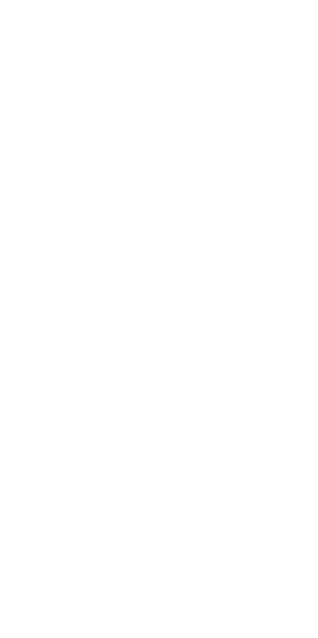 scroll, scrollTop: 0, scrollLeft: 0, axis: both 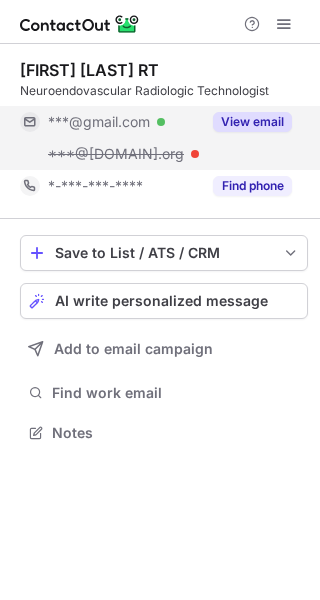 click on "View email" at bounding box center (252, 122) 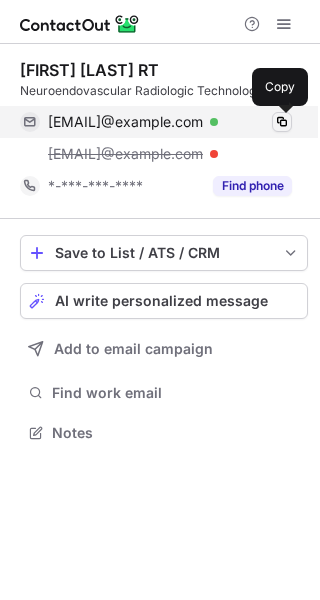 click at bounding box center [282, 122] 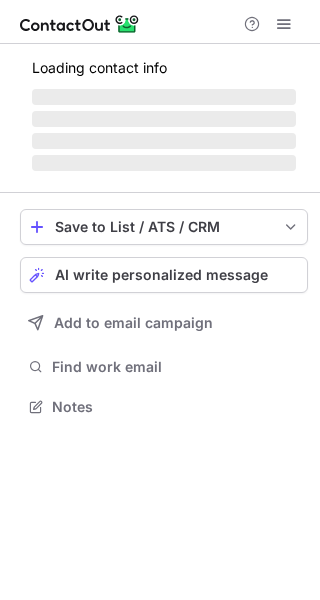 scroll, scrollTop: 0, scrollLeft: 0, axis: both 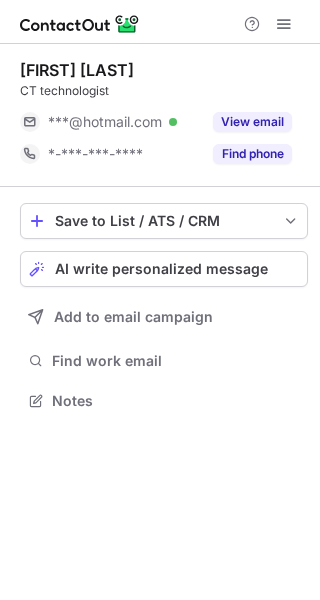click on "View email" at bounding box center (252, 122) 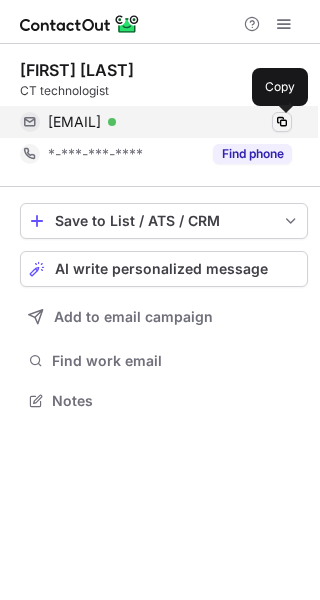click at bounding box center (282, 122) 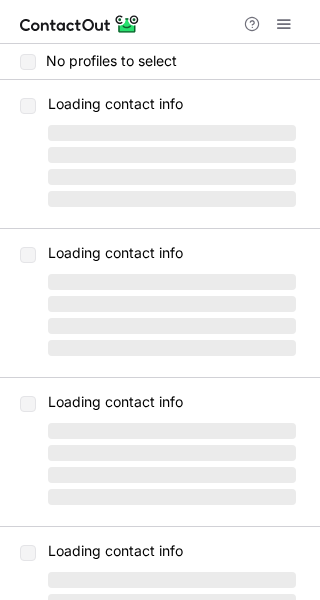scroll, scrollTop: 0, scrollLeft: 0, axis: both 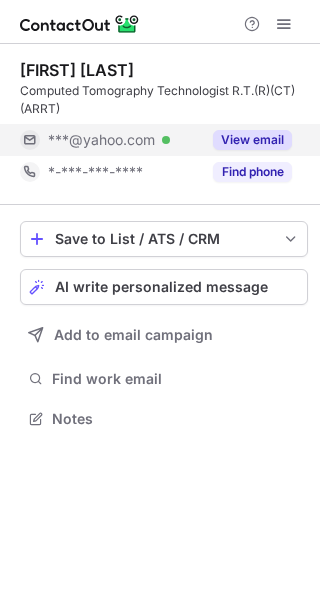 click on "View email" at bounding box center [252, 140] 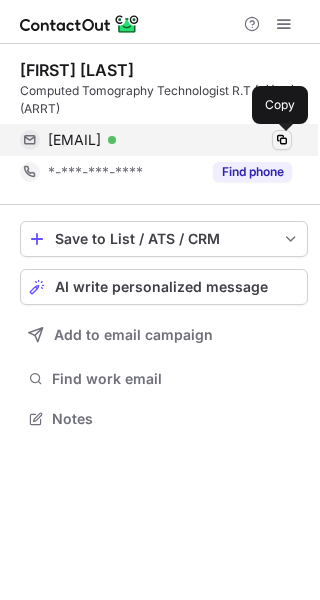 click at bounding box center [282, 140] 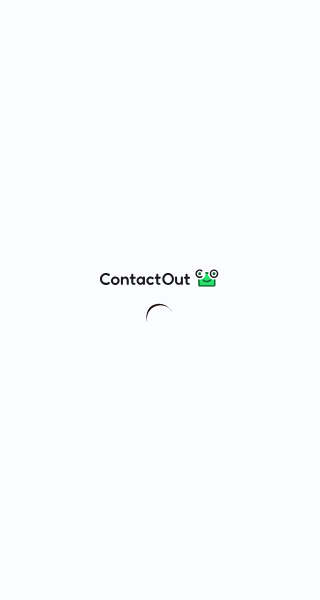 scroll, scrollTop: 0, scrollLeft: 0, axis: both 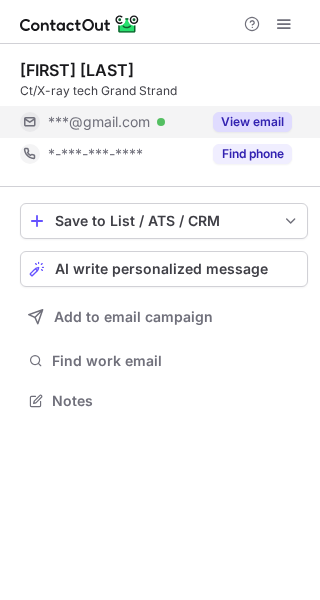 click on "View email" at bounding box center [252, 122] 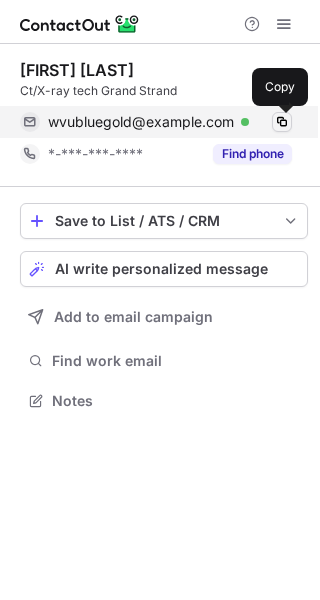 click at bounding box center (282, 122) 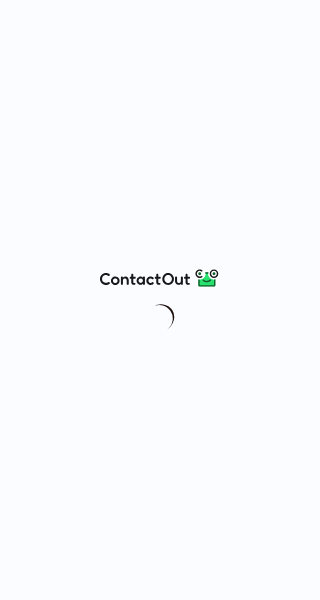 scroll, scrollTop: 0, scrollLeft: 0, axis: both 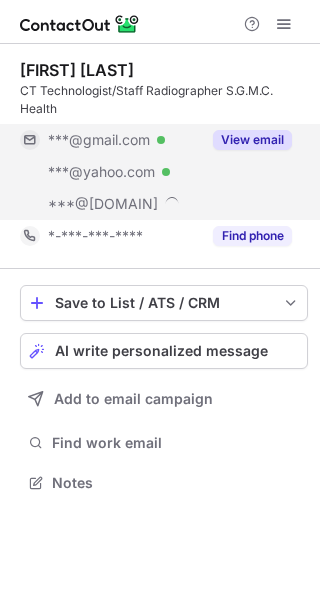 click on "View email" at bounding box center [252, 140] 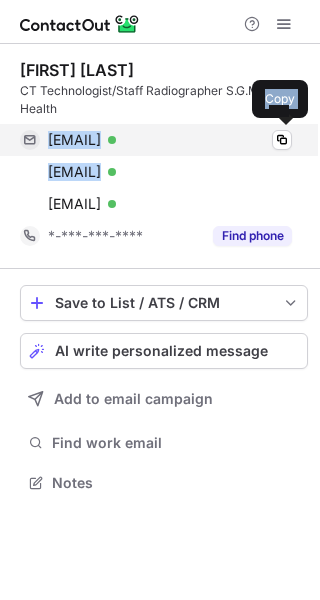 drag, startPoint x: 253, startPoint y: 169, endPoint x: 36, endPoint y: 123, distance: 221.822 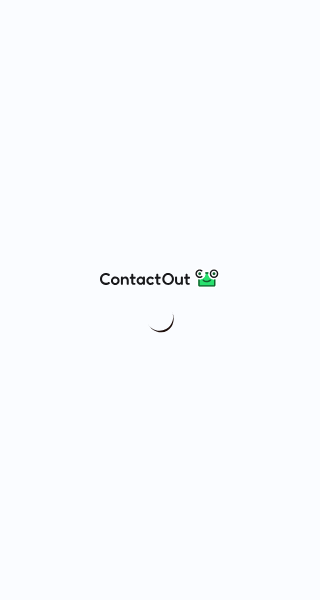 scroll, scrollTop: 0, scrollLeft: 0, axis: both 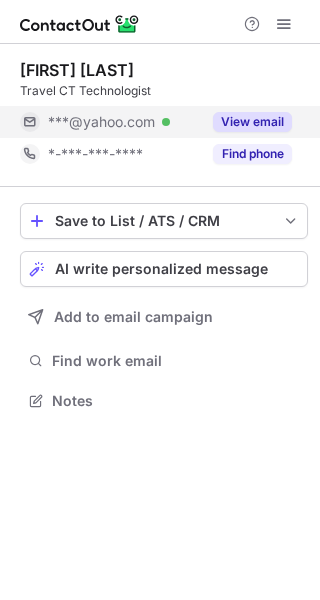 click on "View email" at bounding box center (246, 122) 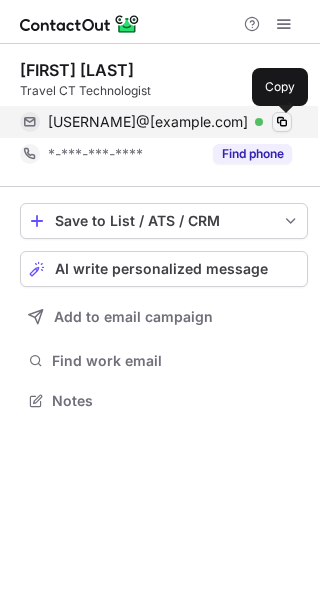 click at bounding box center [282, 122] 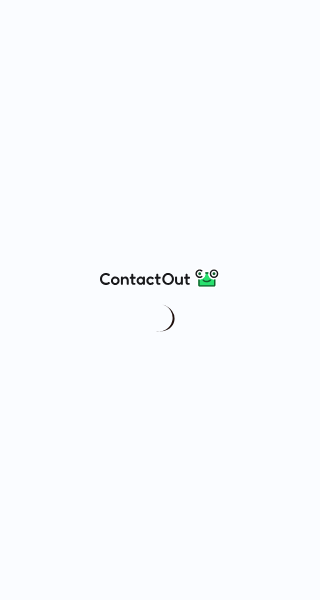 scroll, scrollTop: 0, scrollLeft: 0, axis: both 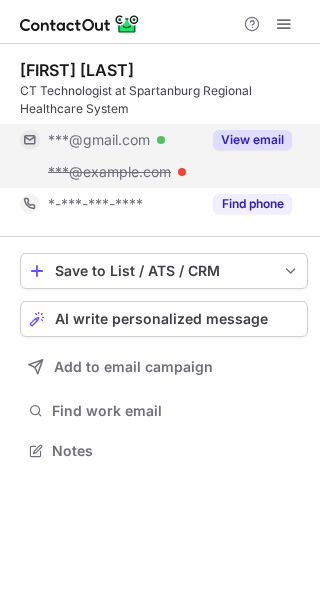 click on "View email" at bounding box center [252, 140] 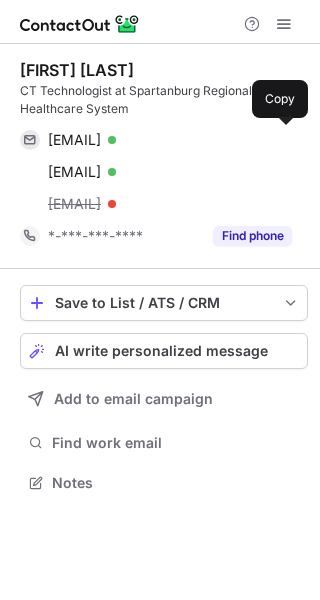 scroll, scrollTop: 10, scrollLeft: 10, axis: both 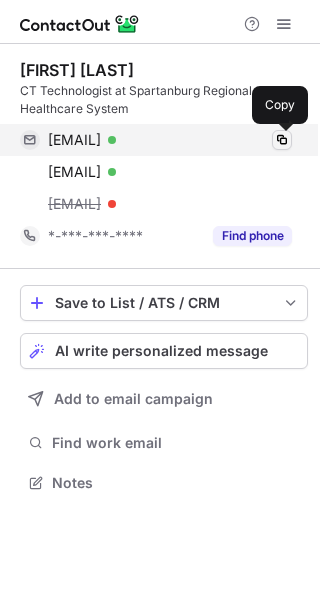 click at bounding box center [282, 140] 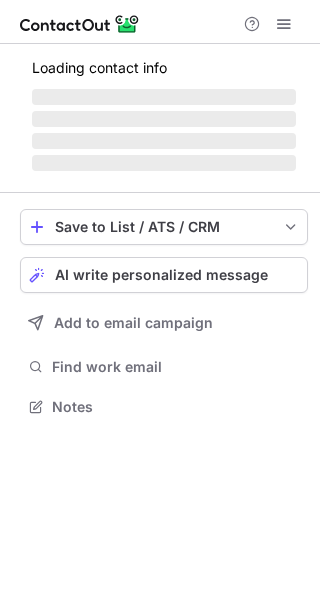 scroll, scrollTop: 0, scrollLeft: 0, axis: both 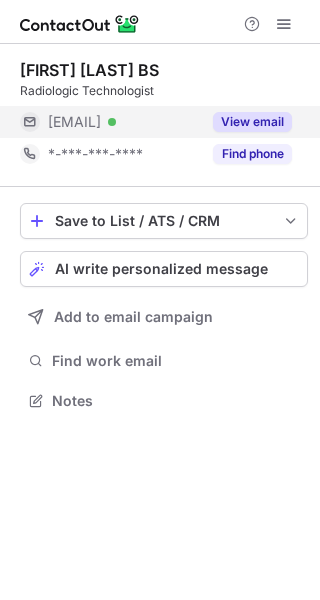 click on "View email" at bounding box center [252, 122] 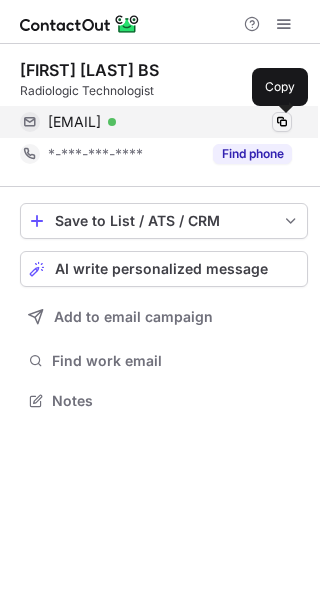 click at bounding box center [282, 122] 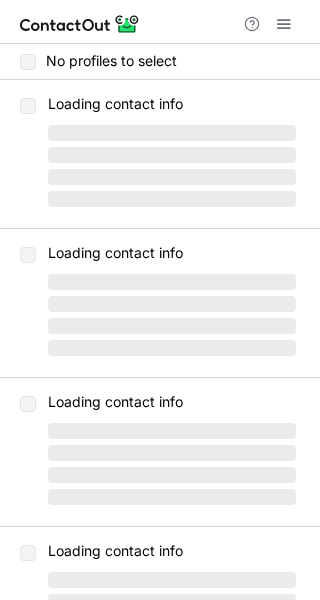 scroll, scrollTop: 0, scrollLeft: 0, axis: both 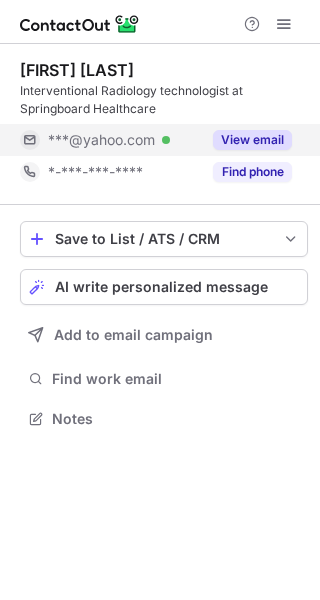 click on "View email" at bounding box center [252, 140] 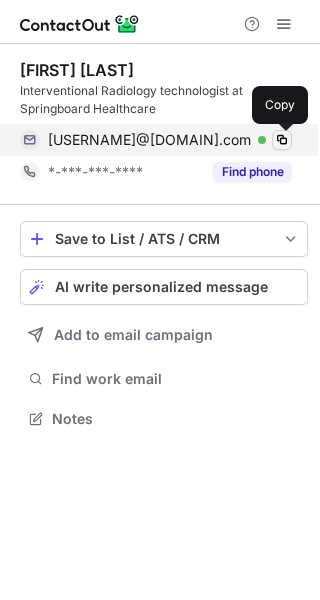 click at bounding box center [282, 140] 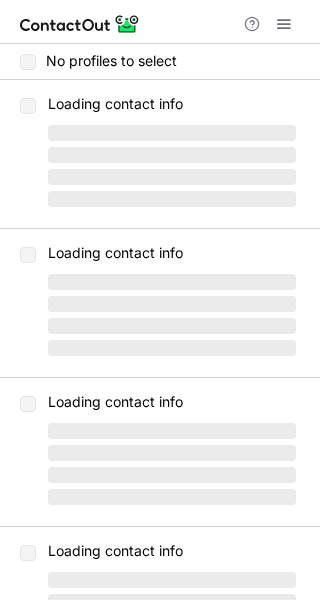 scroll, scrollTop: 0, scrollLeft: 0, axis: both 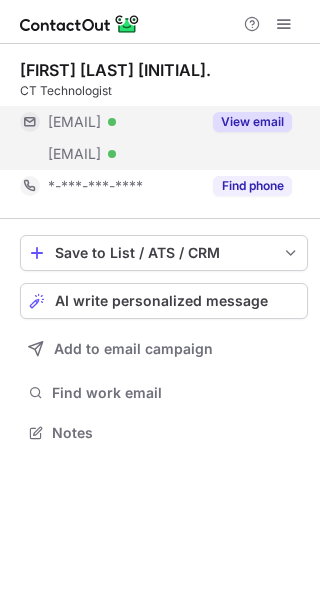 click on "View email" at bounding box center (246, 122) 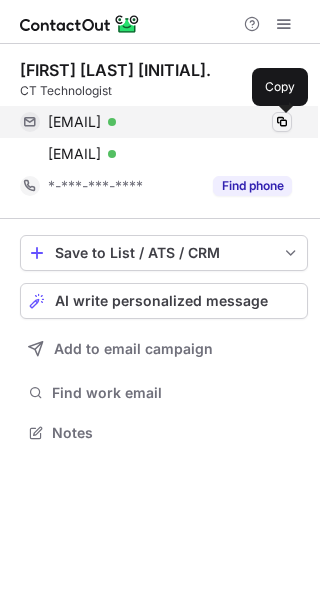 click at bounding box center (282, 122) 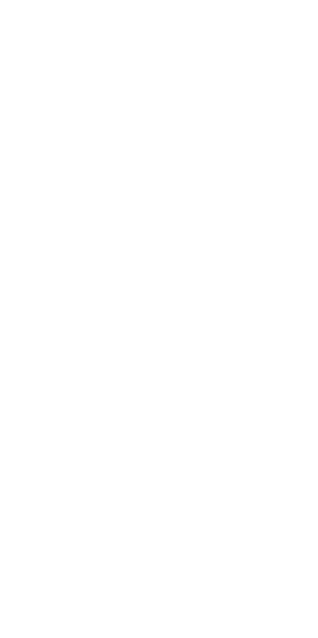 scroll, scrollTop: 0, scrollLeft: 0, axis: both 